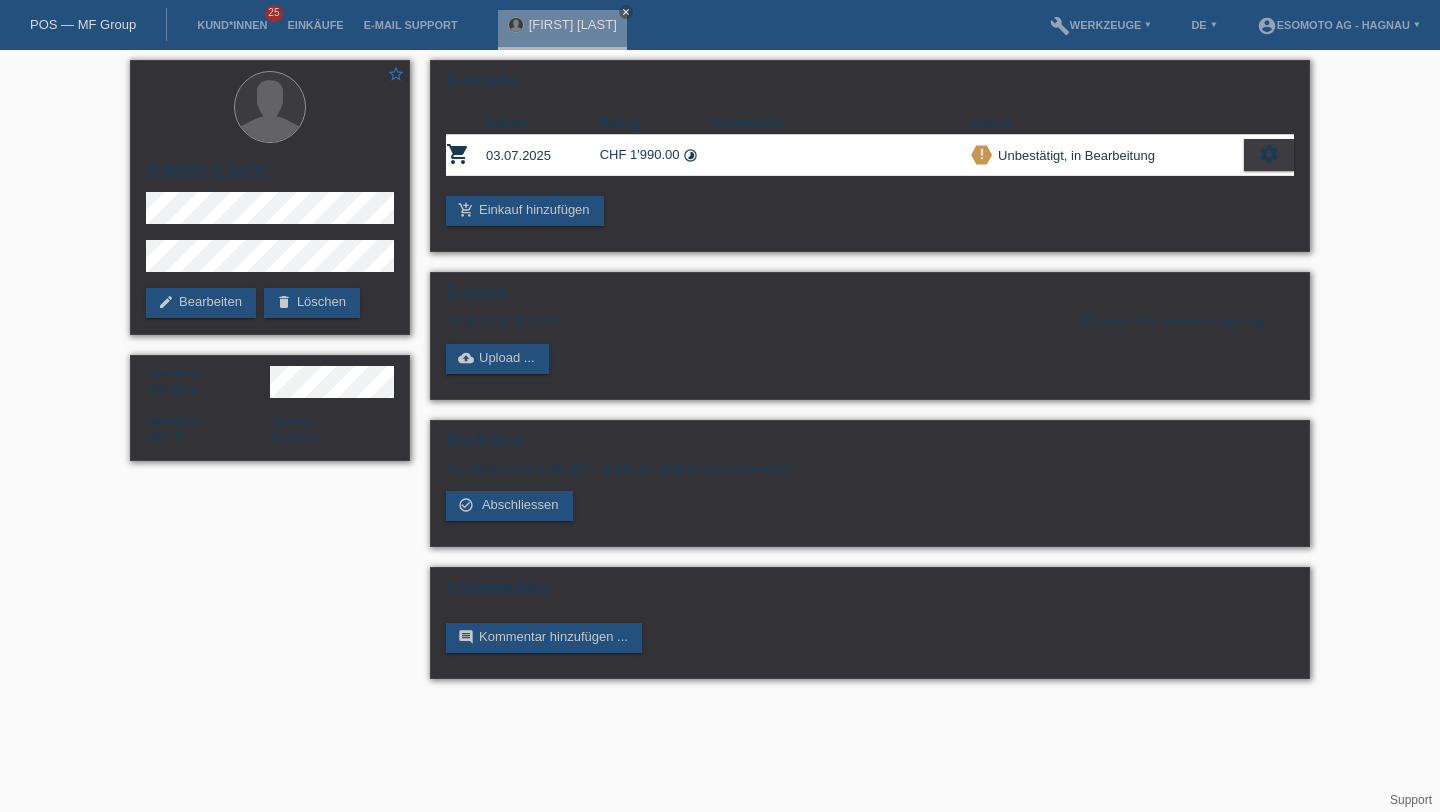scroll, scrollTop: 0, scrollLeft: 0, axis: both 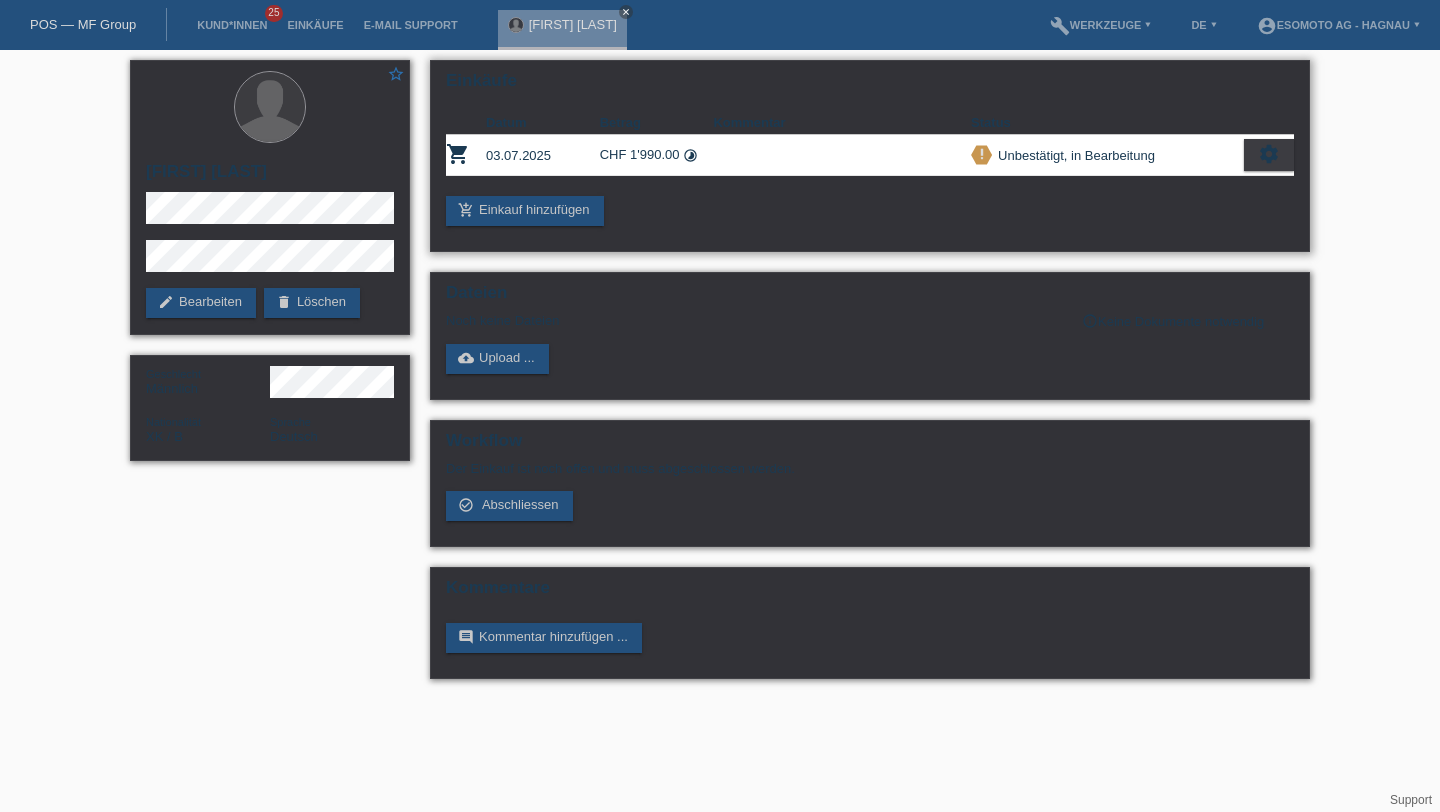 click on "Unbestätigt, in Bearbeitung" at bounding box center (1073, 155) 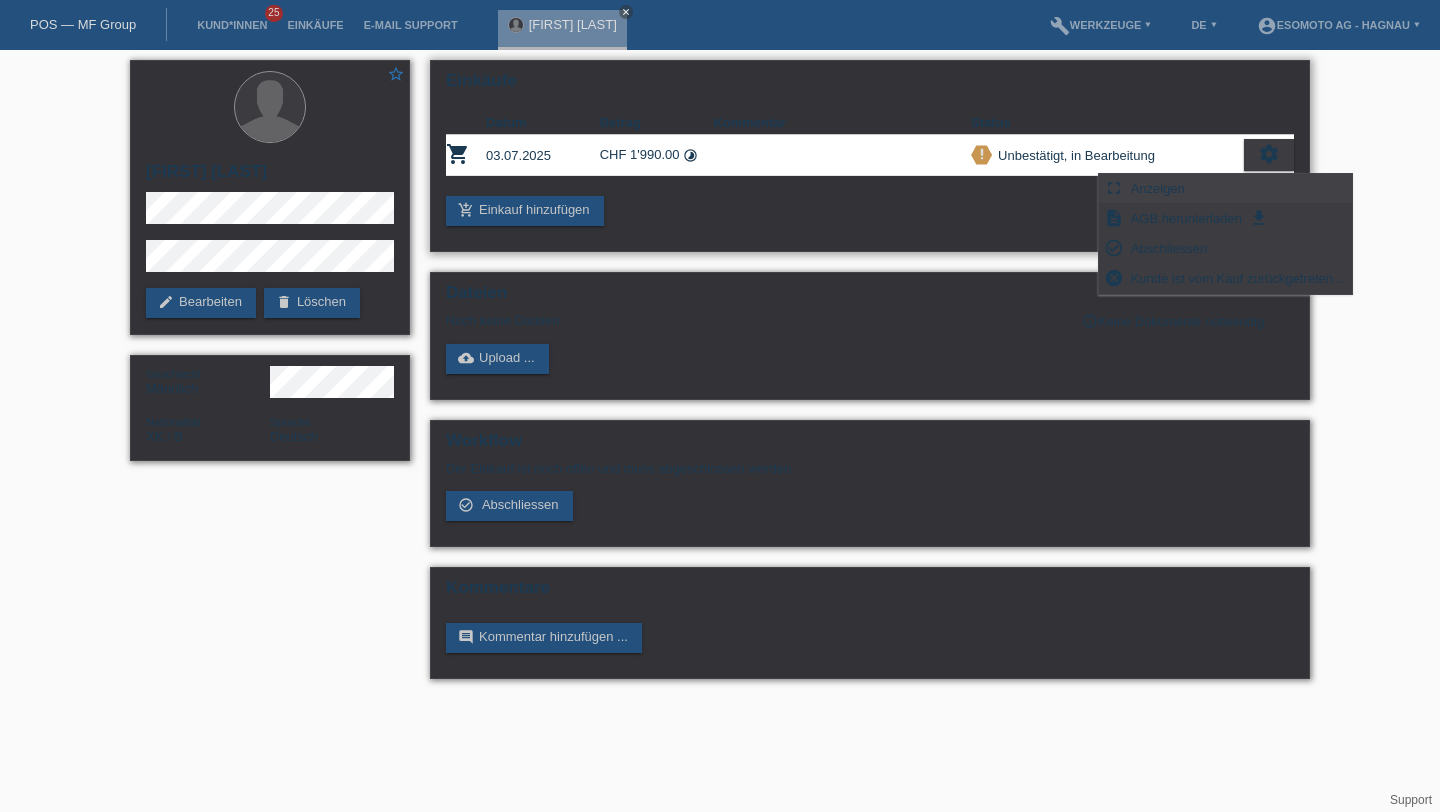 click on "Anzeigen" at bounding box center [1158, 188] 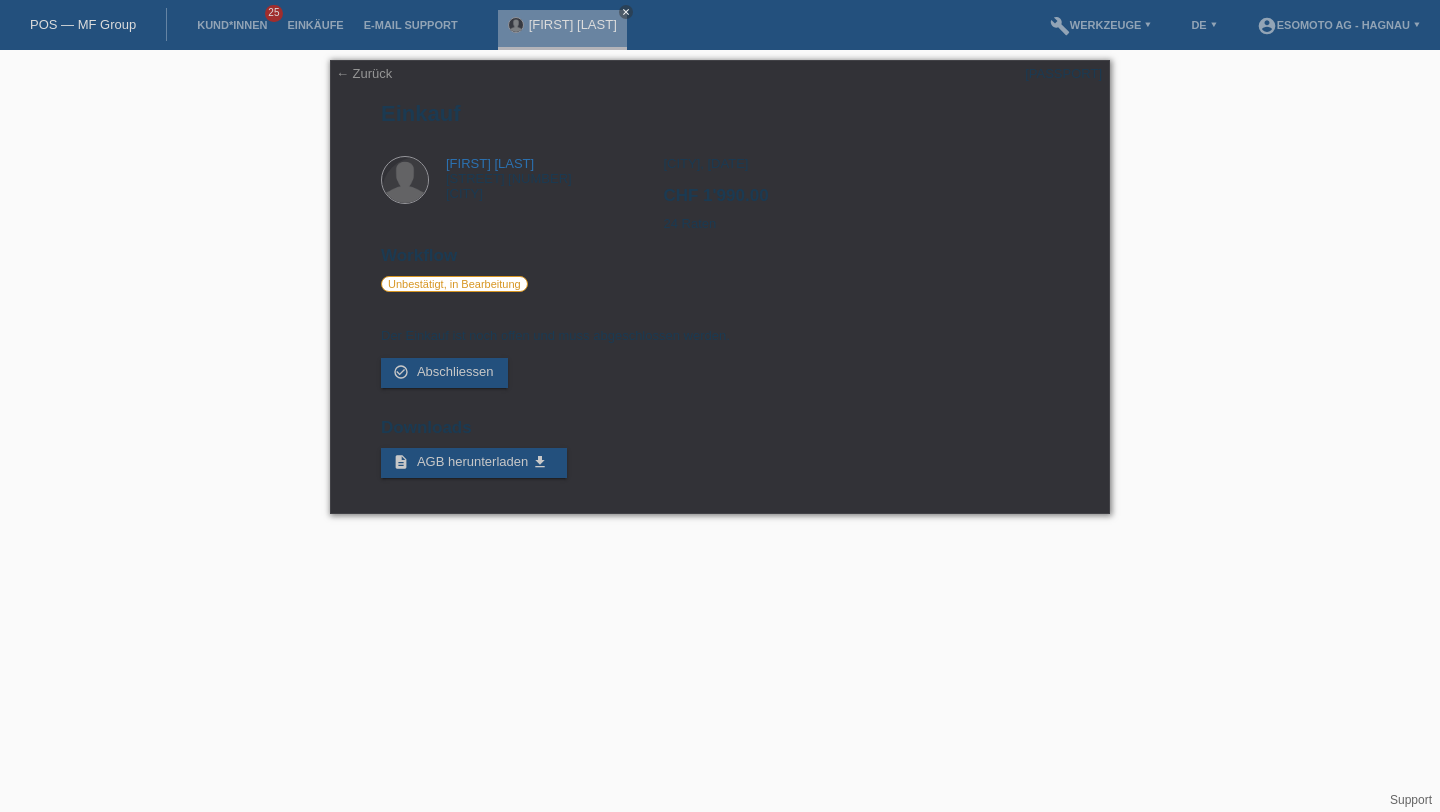 scroll, scrollTop: 0, scrollLeft: 0, axis: both 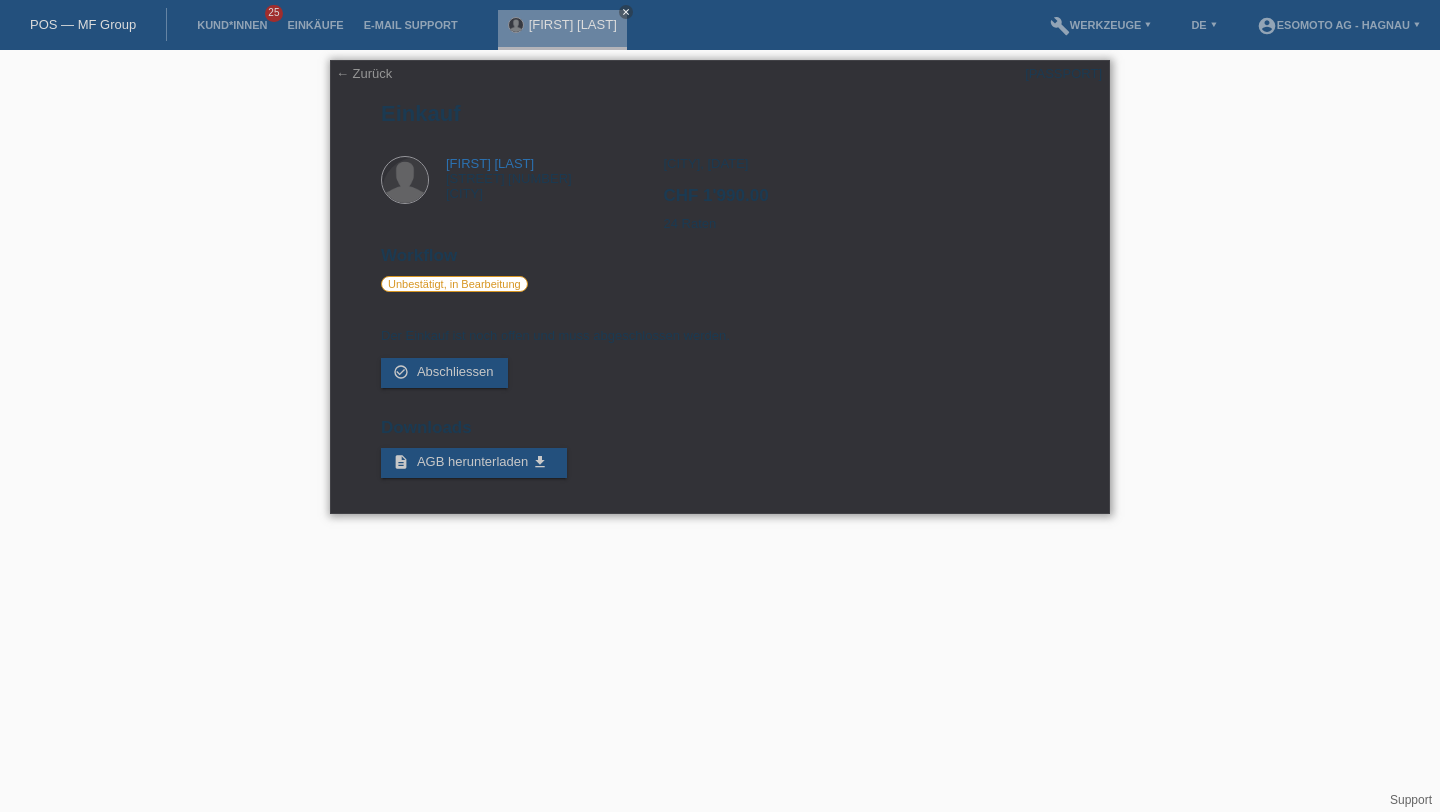 click on "← Zurück" at bounding box center (364, 73) 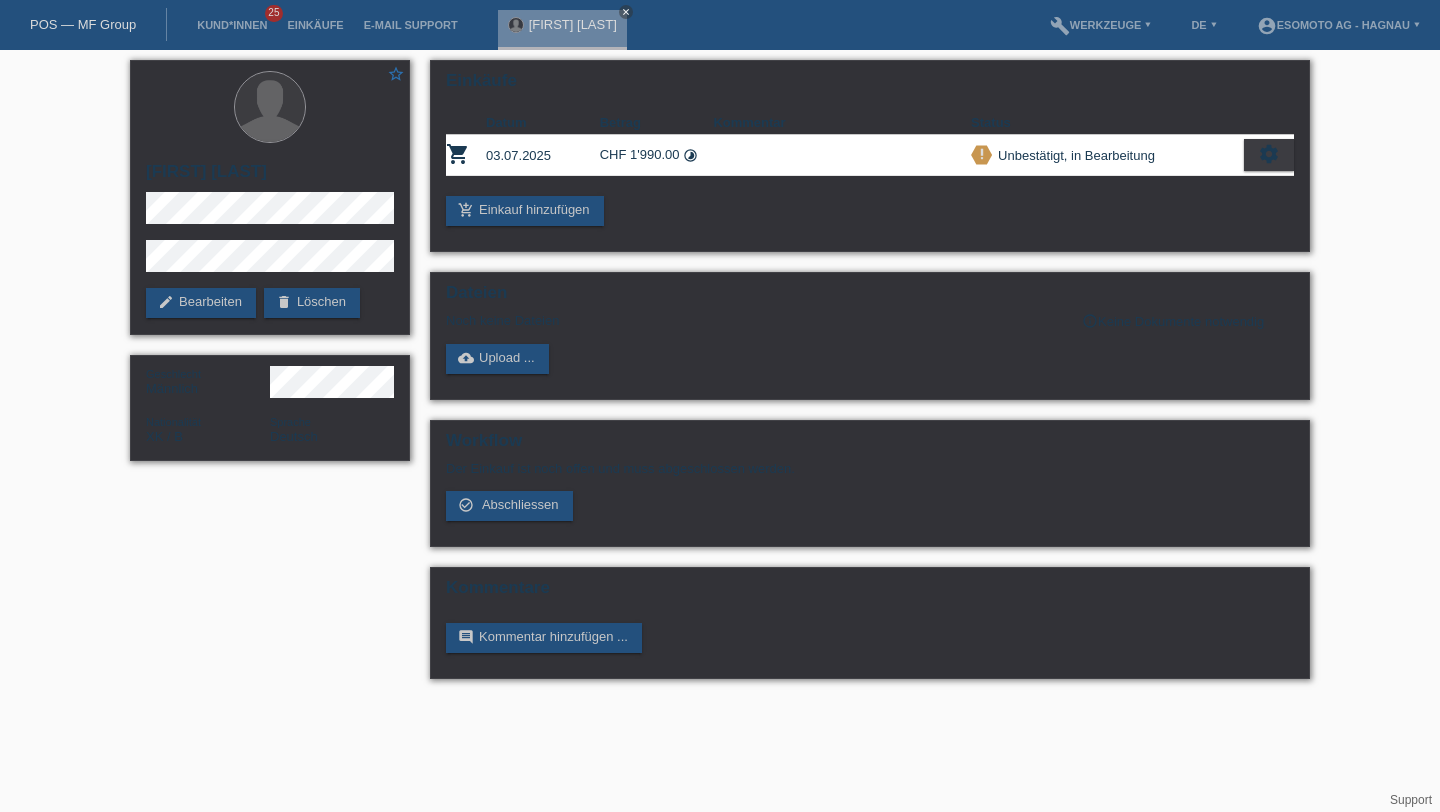 scroll, scrollTop: 0, scrollLeft: 0, axis: both 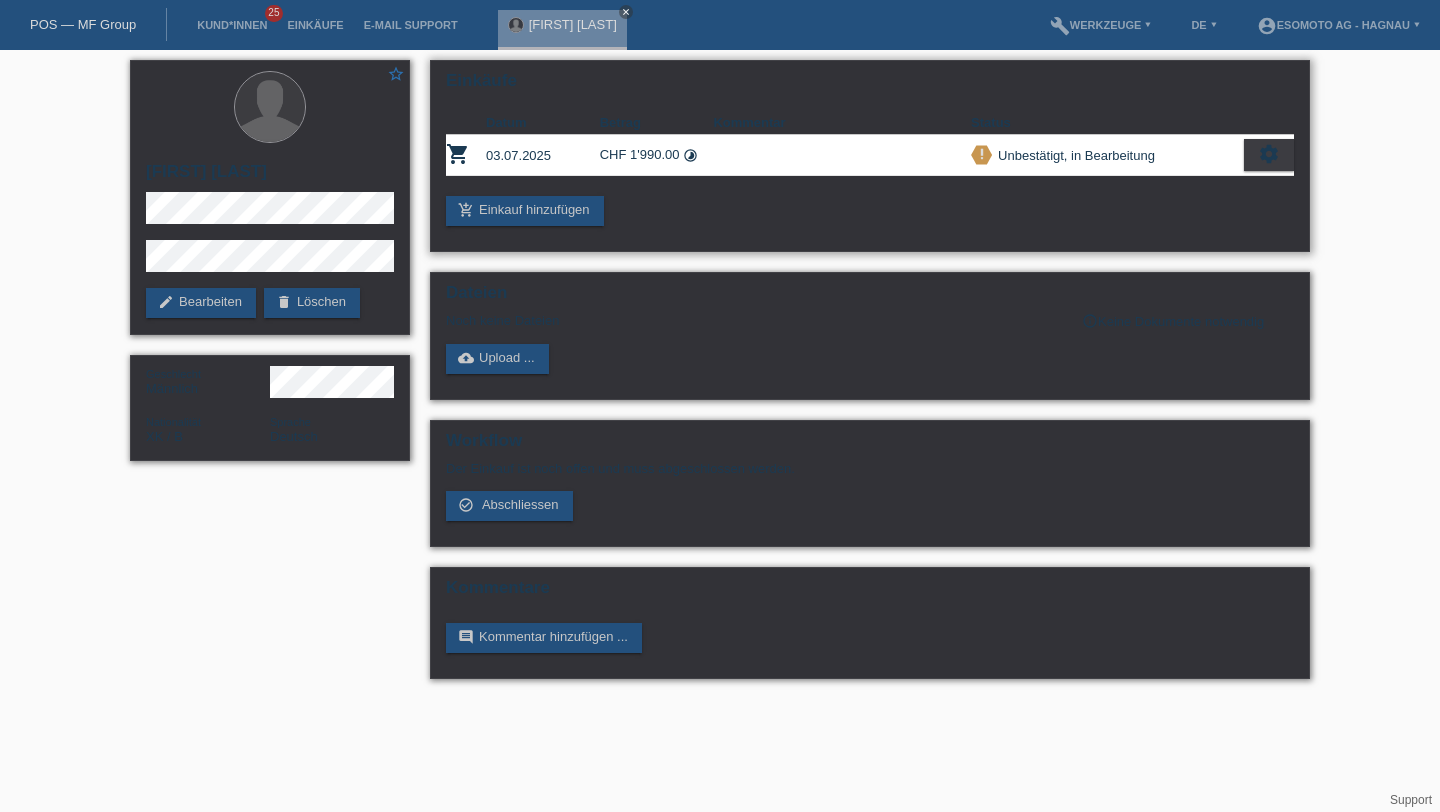 click on "timelapse" at bounding box center [690, 155] 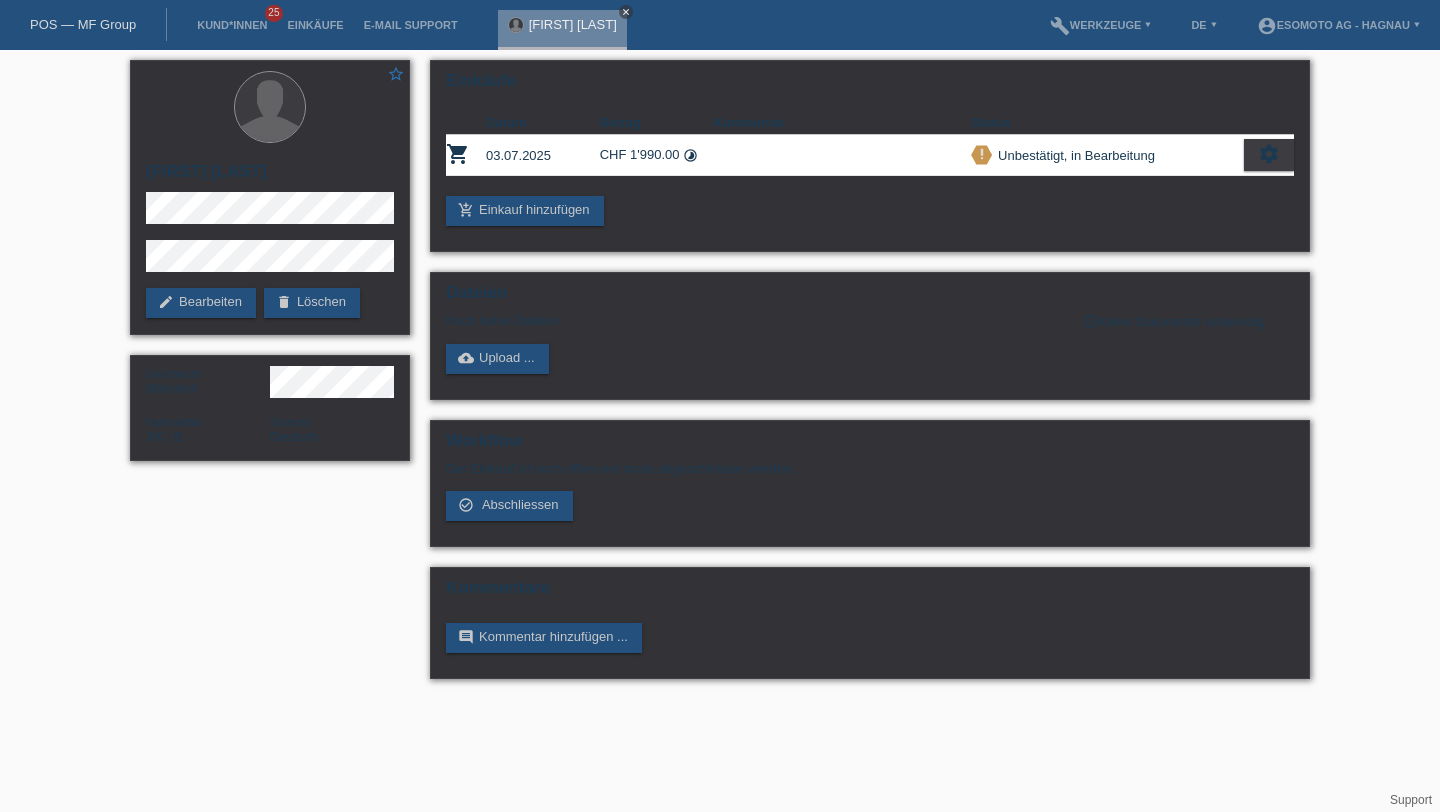 click on "close" at bounding box center (626, 12) 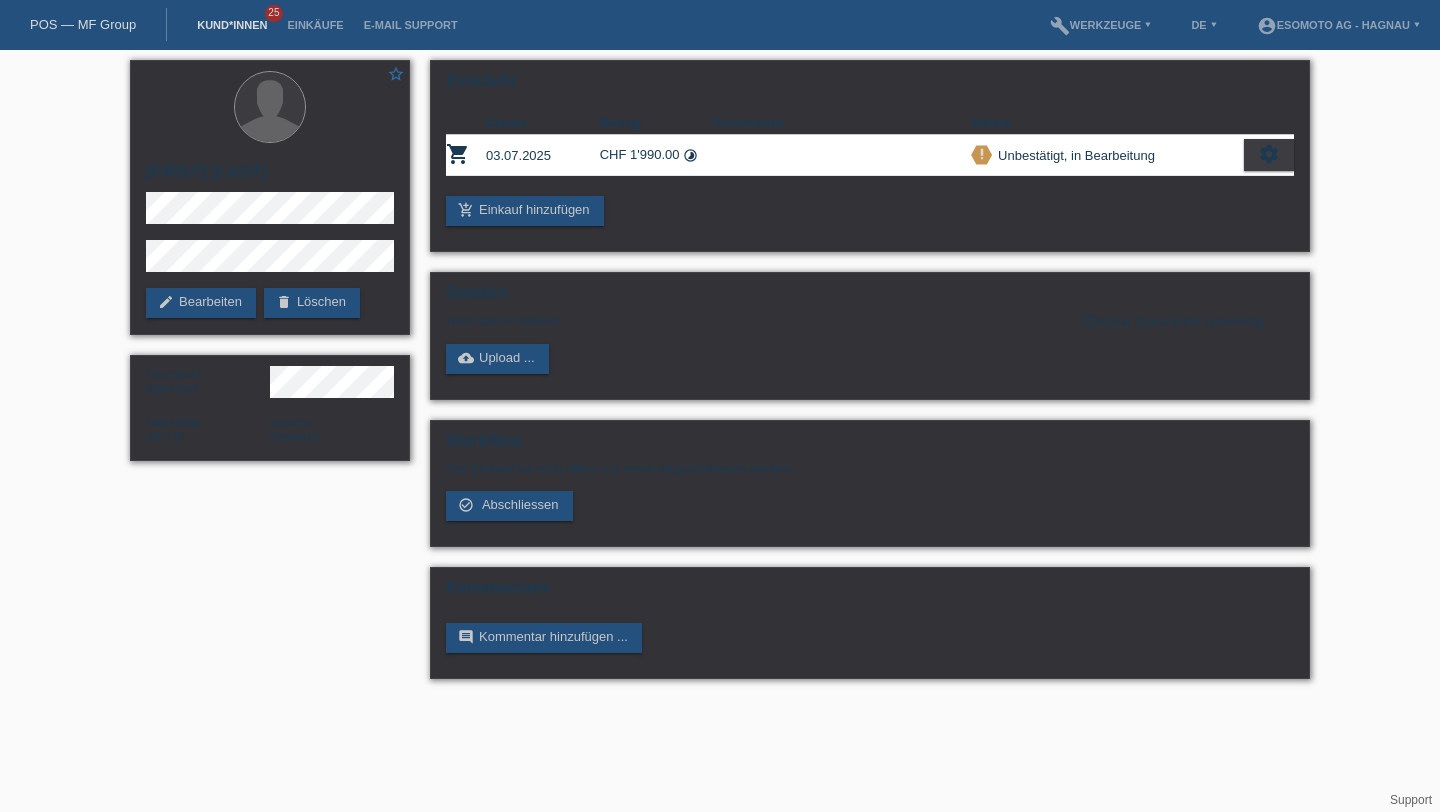 click on "Kund*innen" at bounding box center (232, 25) 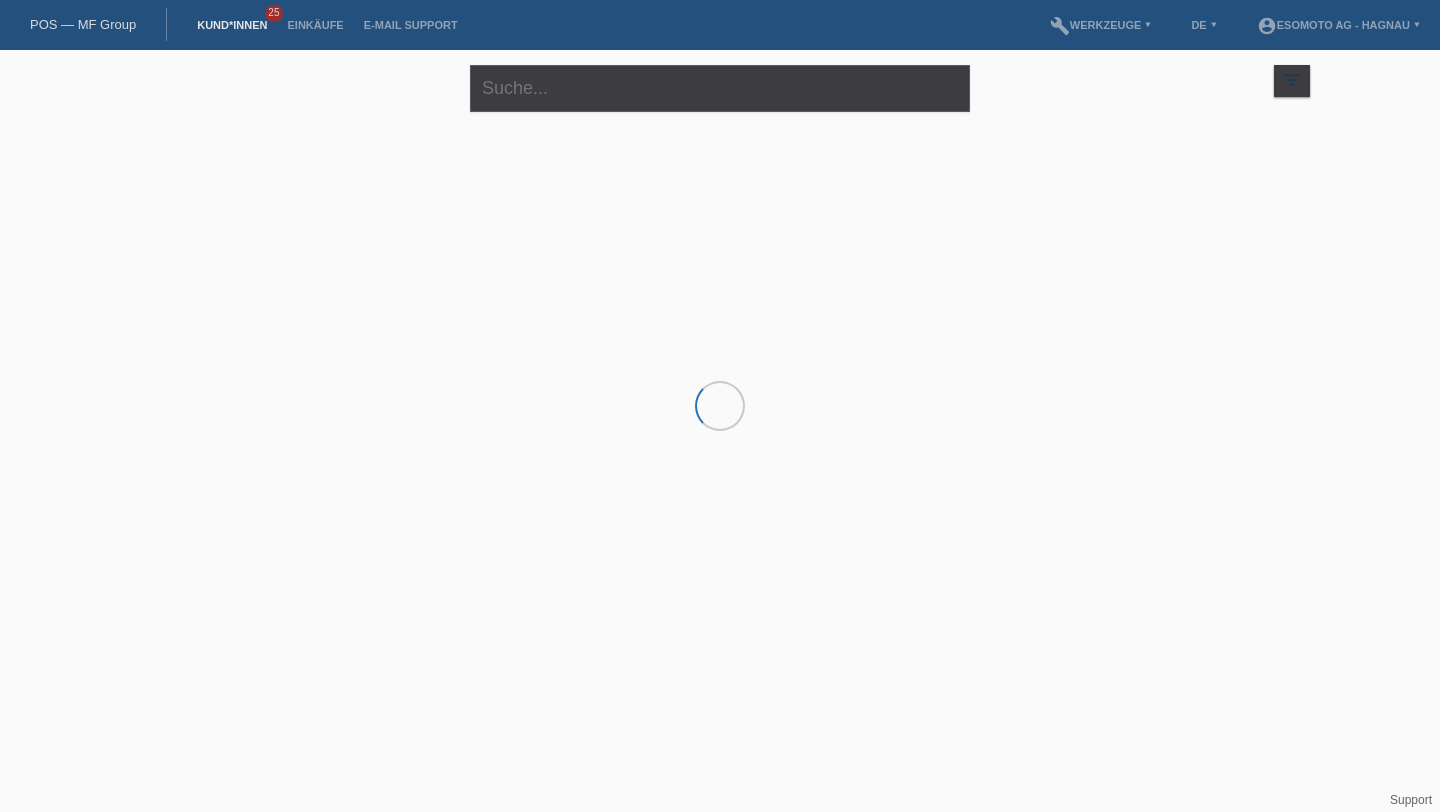 scroll, scrollTop: 0, scrollLeft: 0, axis: both 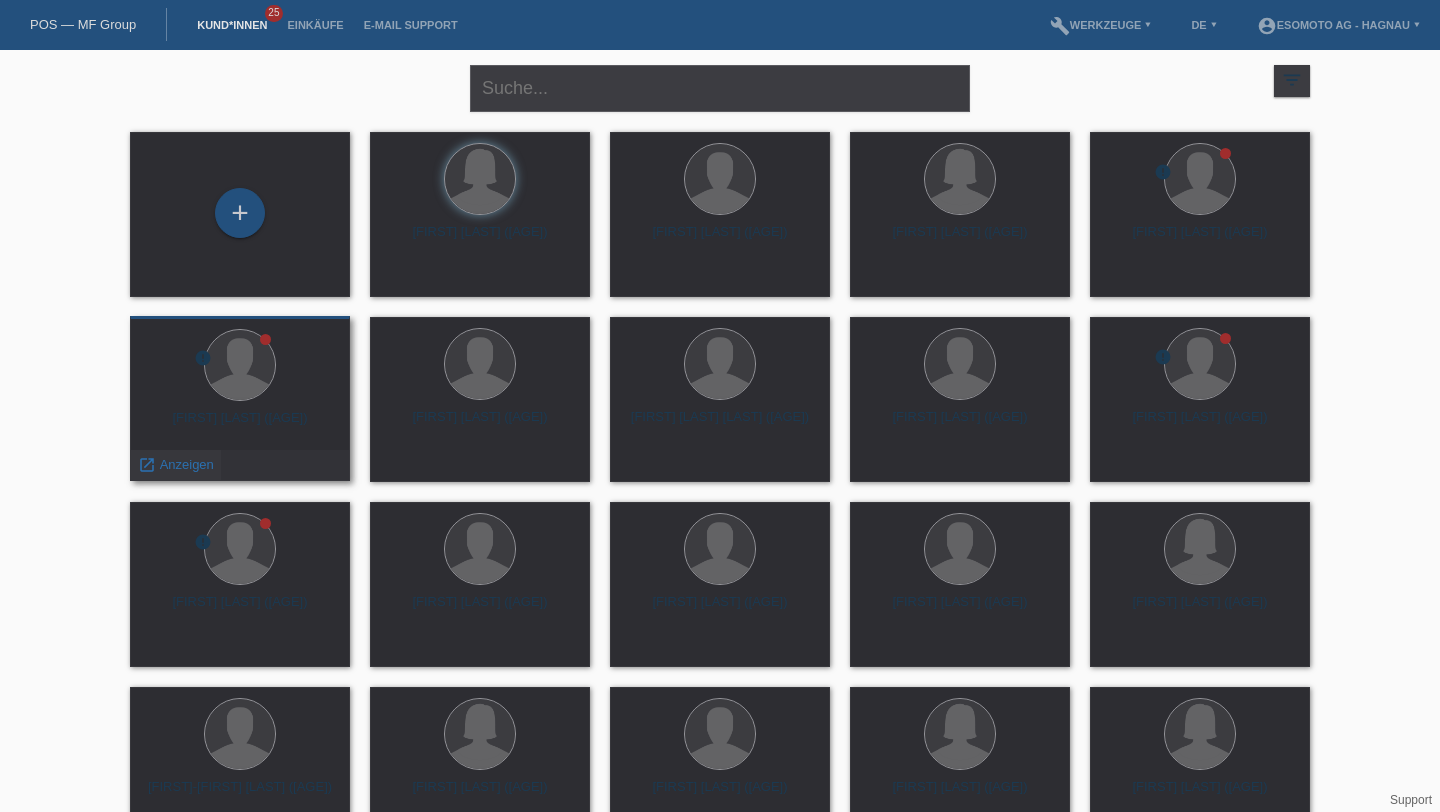 click on "Anzeigen" at bounding box center [427, 310] 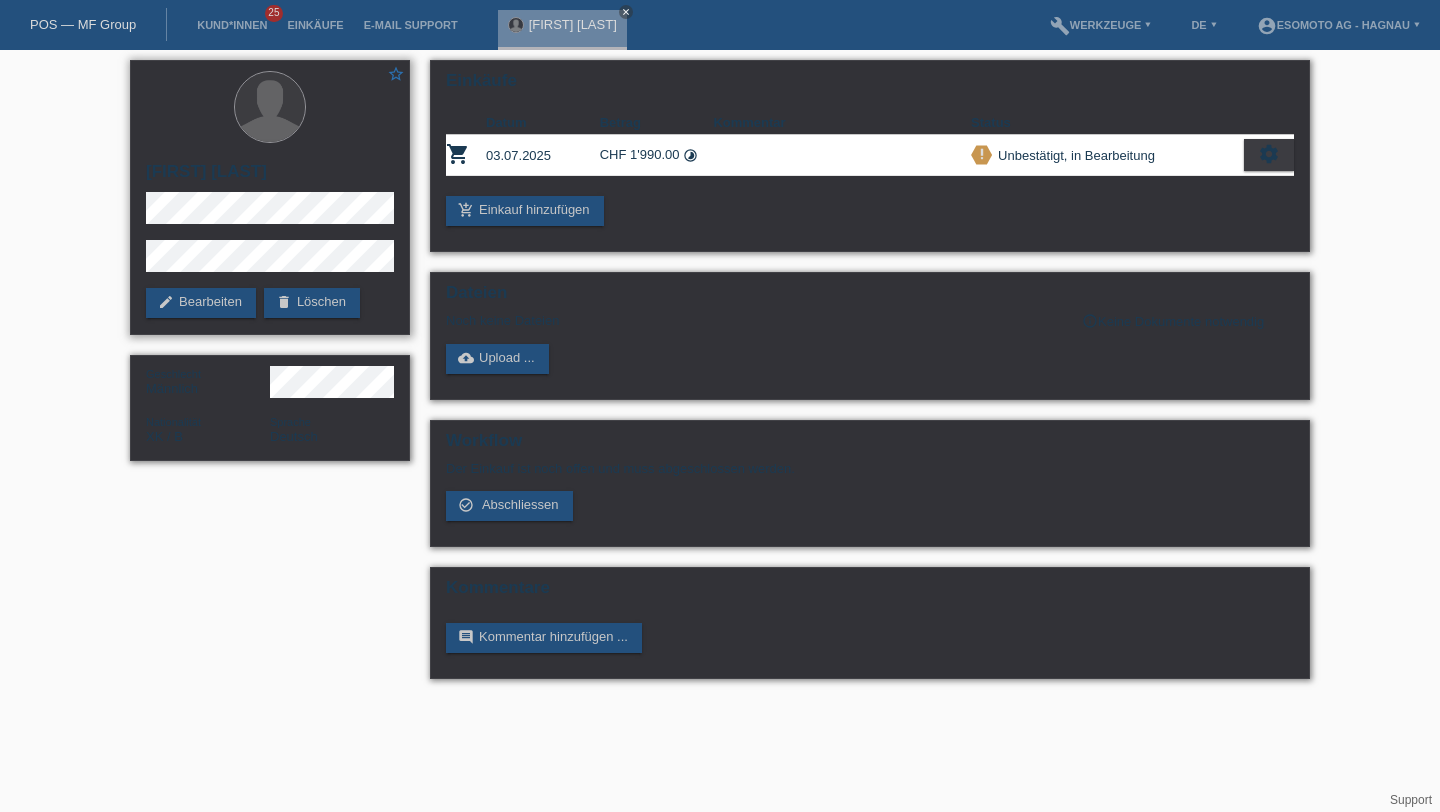 scroll, scrollTop: 0, scrollLeft: 0, axis: both 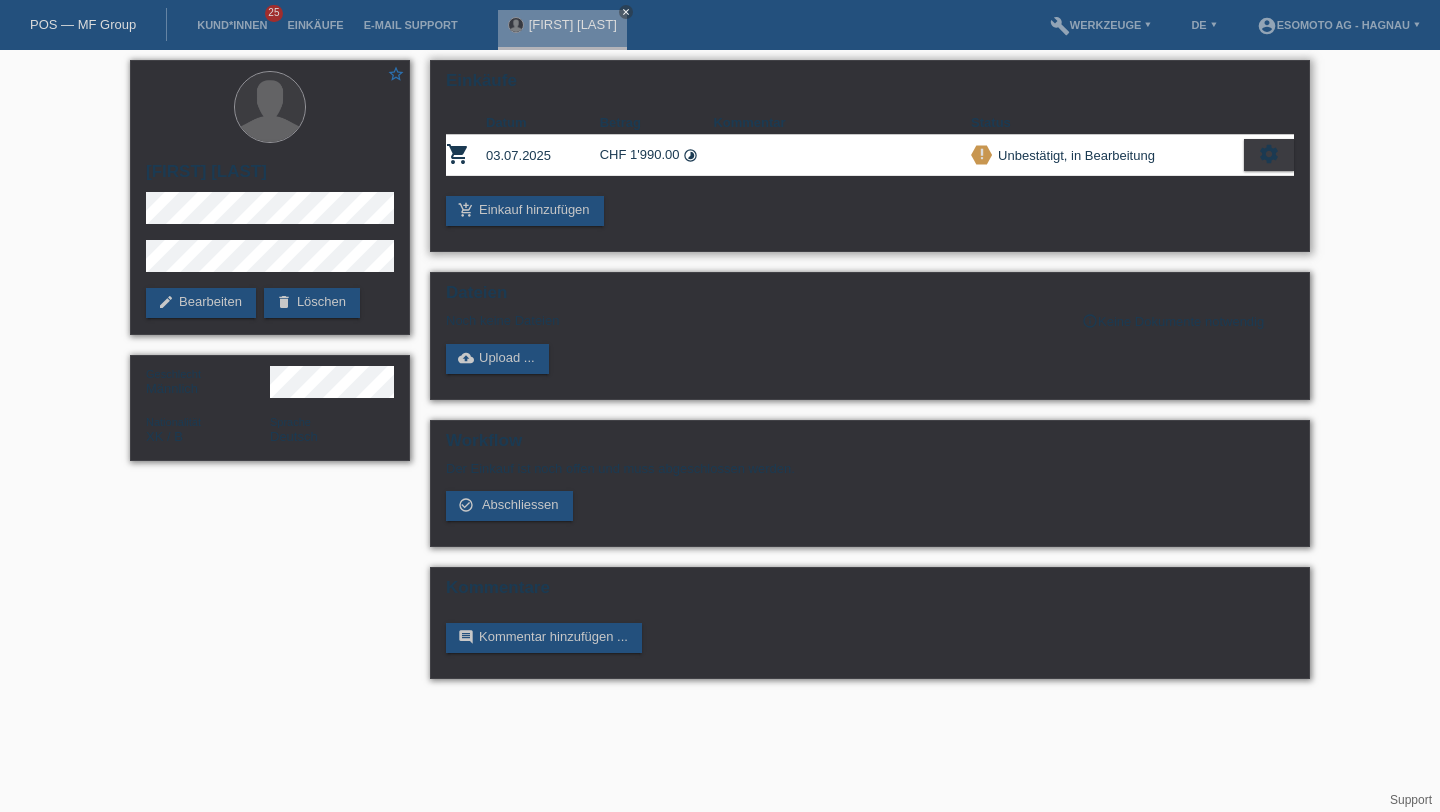 click on "timelapse" at bounding box center (690, 155) 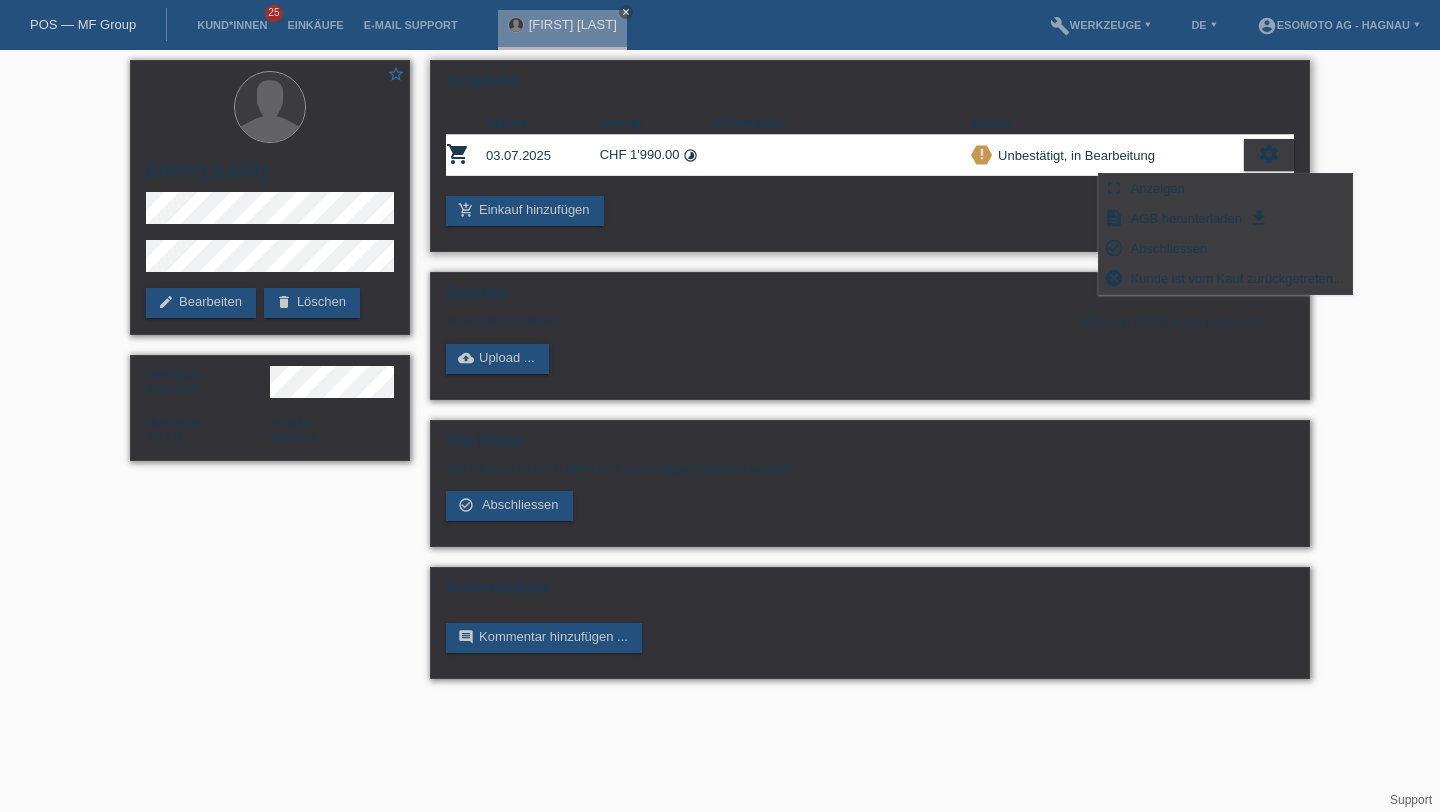 click on "add_shopping_cart  Einkauf hinzufügen" at bounding box center (870, 211) 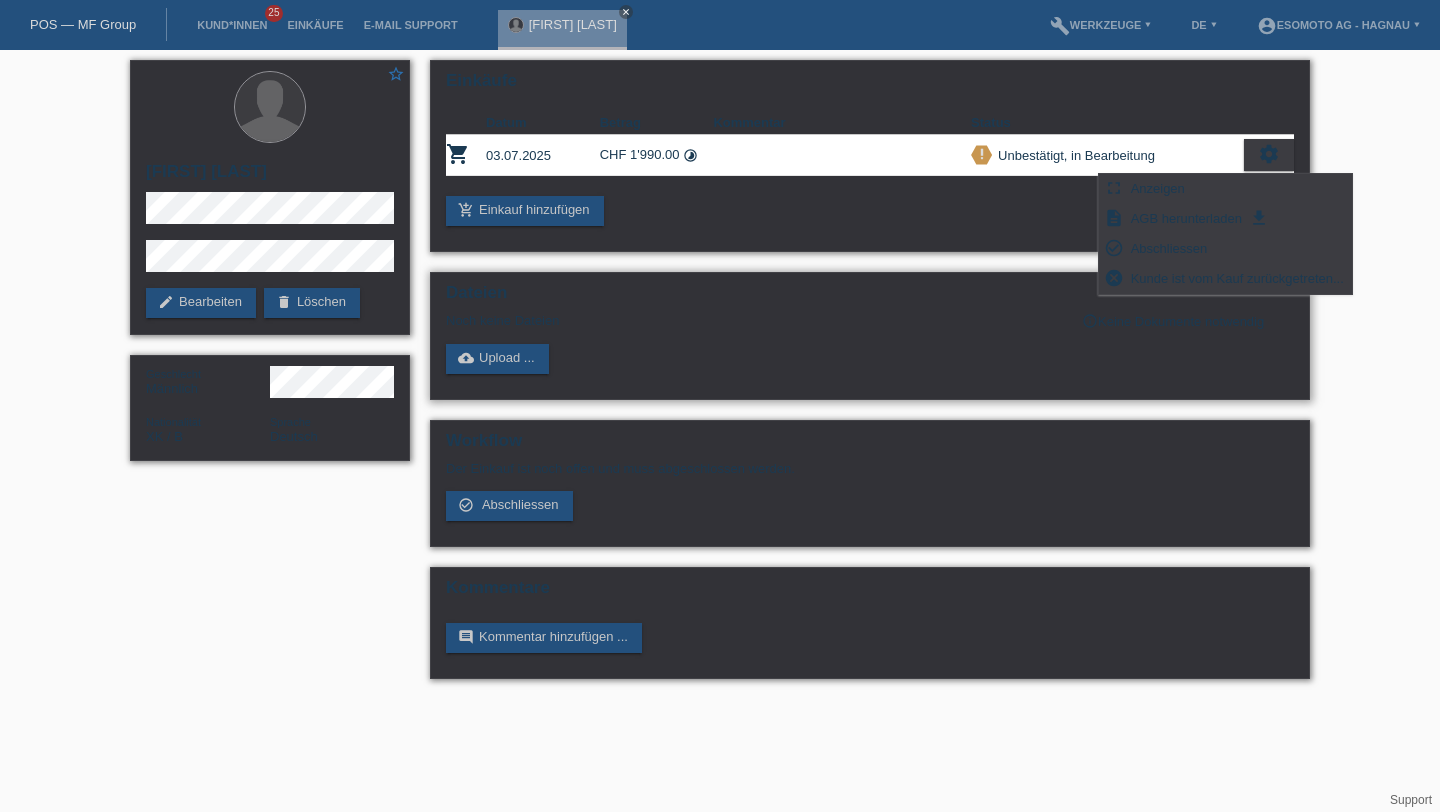 click on "Dateien" at bounding box center (870, 86) 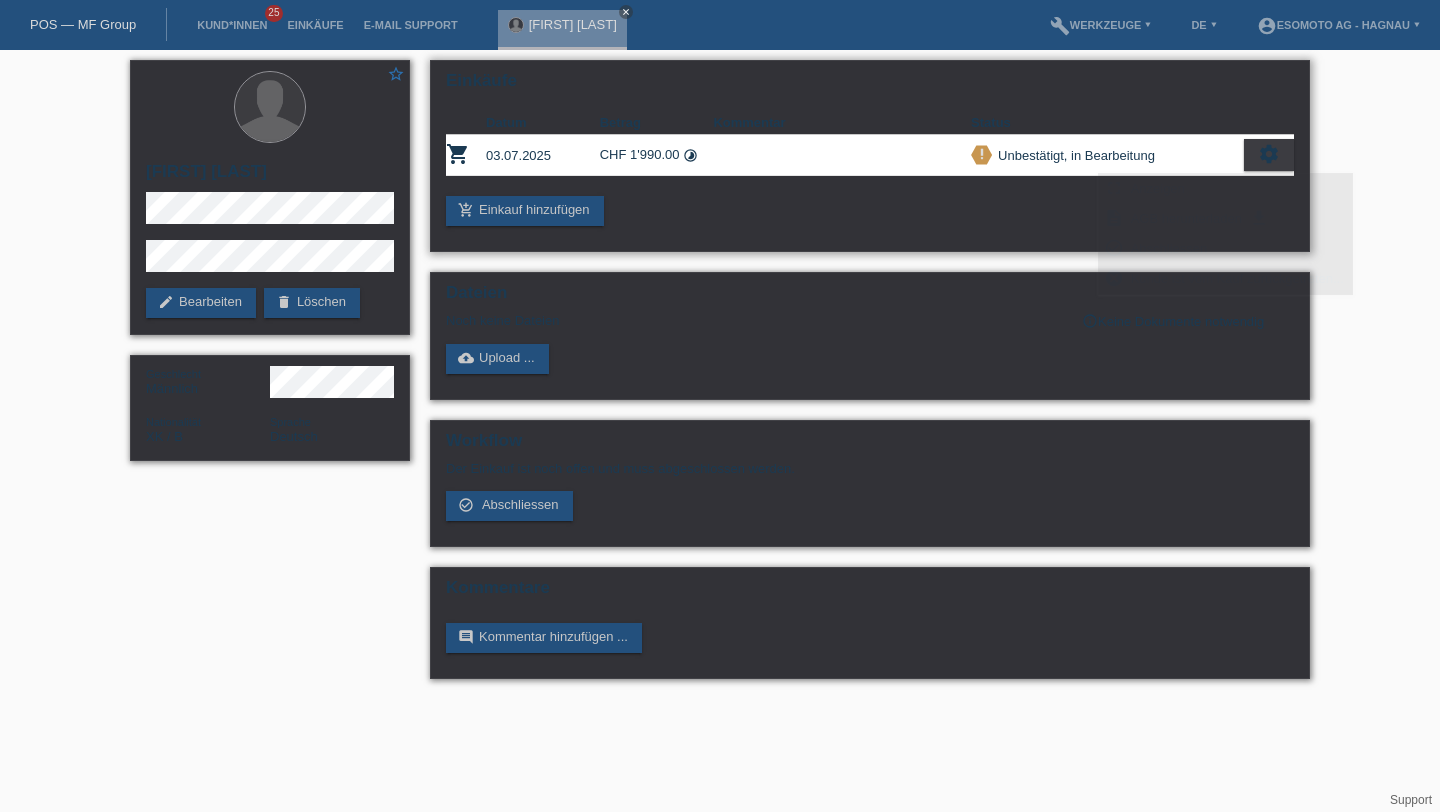 click on "Status" at bounding box center [1107, 123] 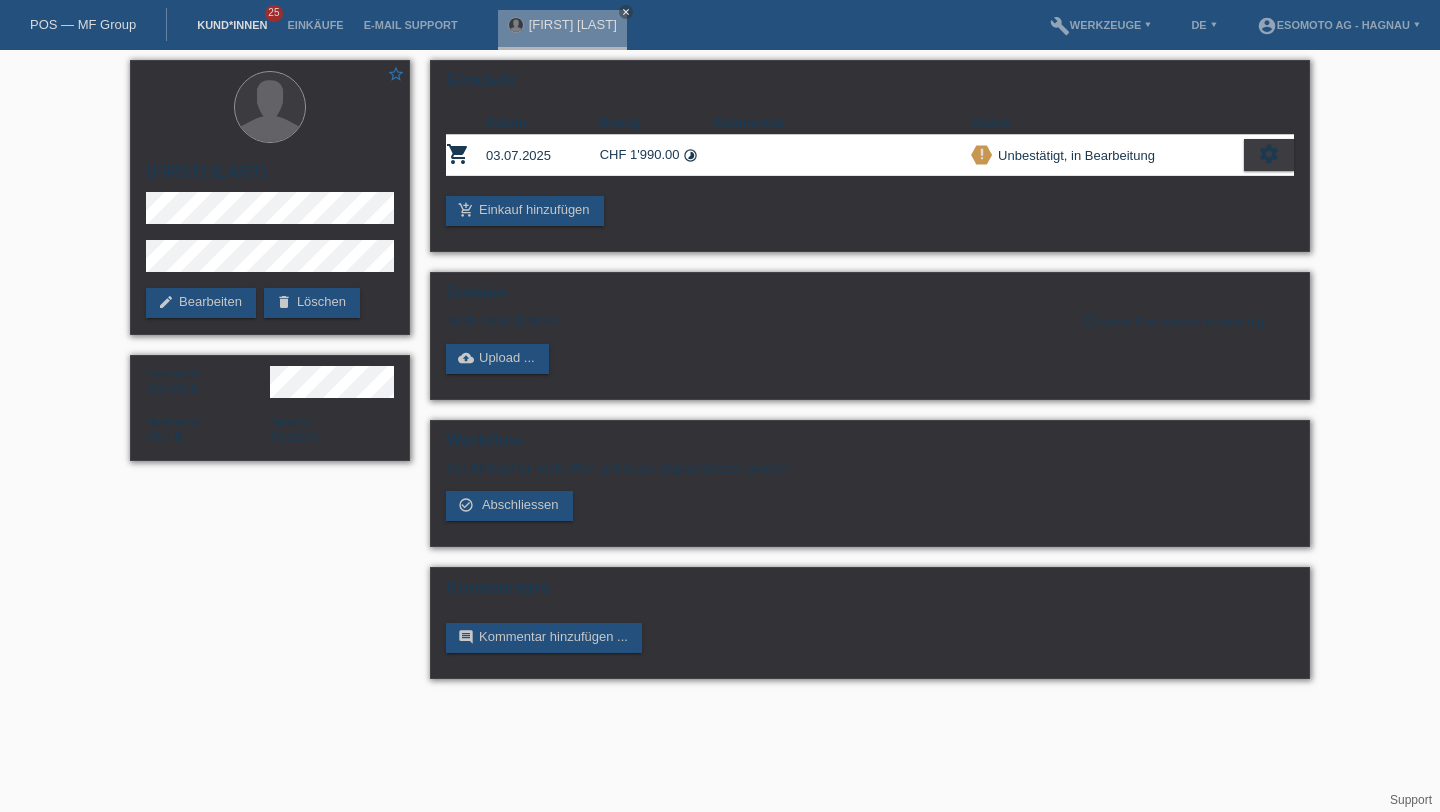 click on "Kund*innen" at bounding box center [232, 25] 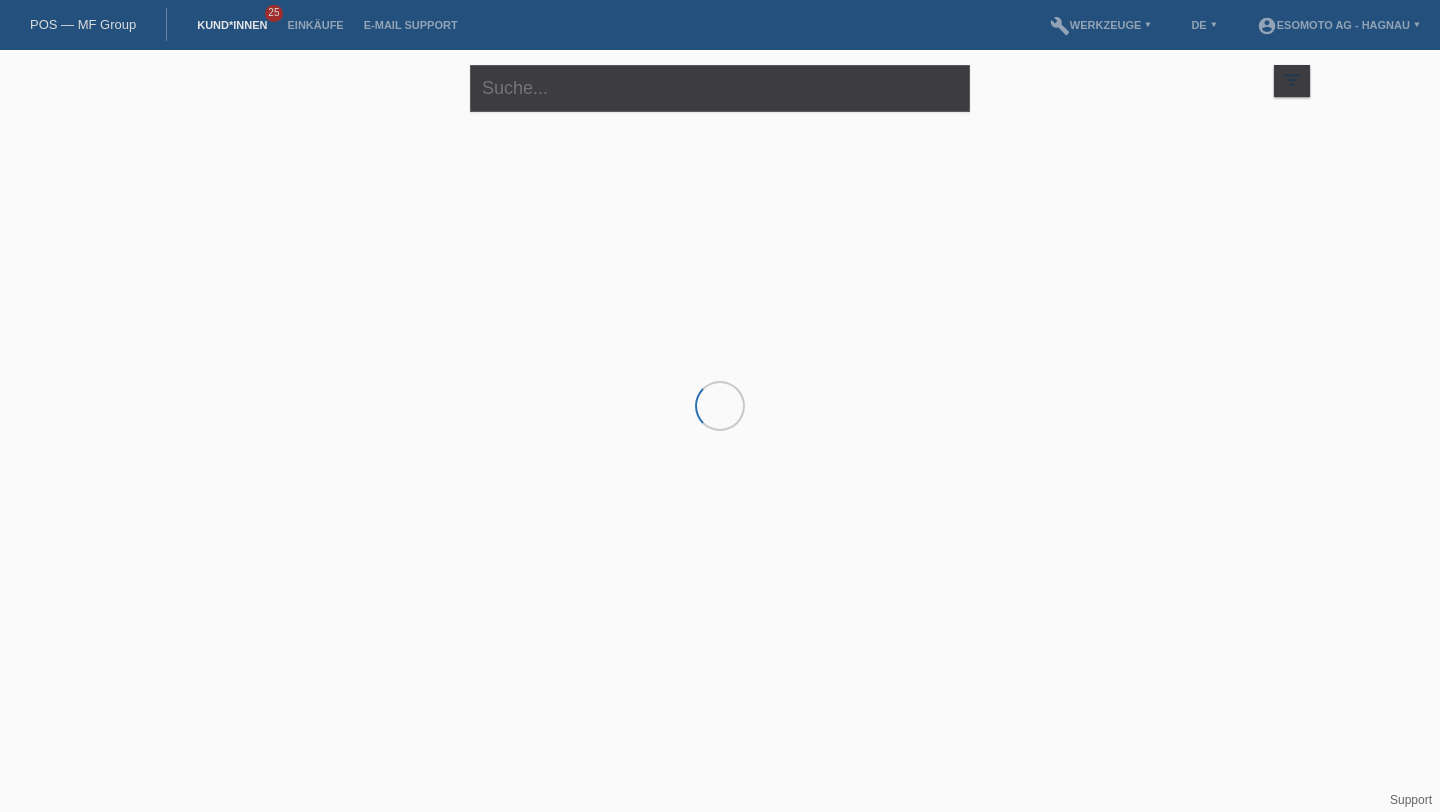 scroll, scrollTop: 0, scrollLeft: 0, axis: both 